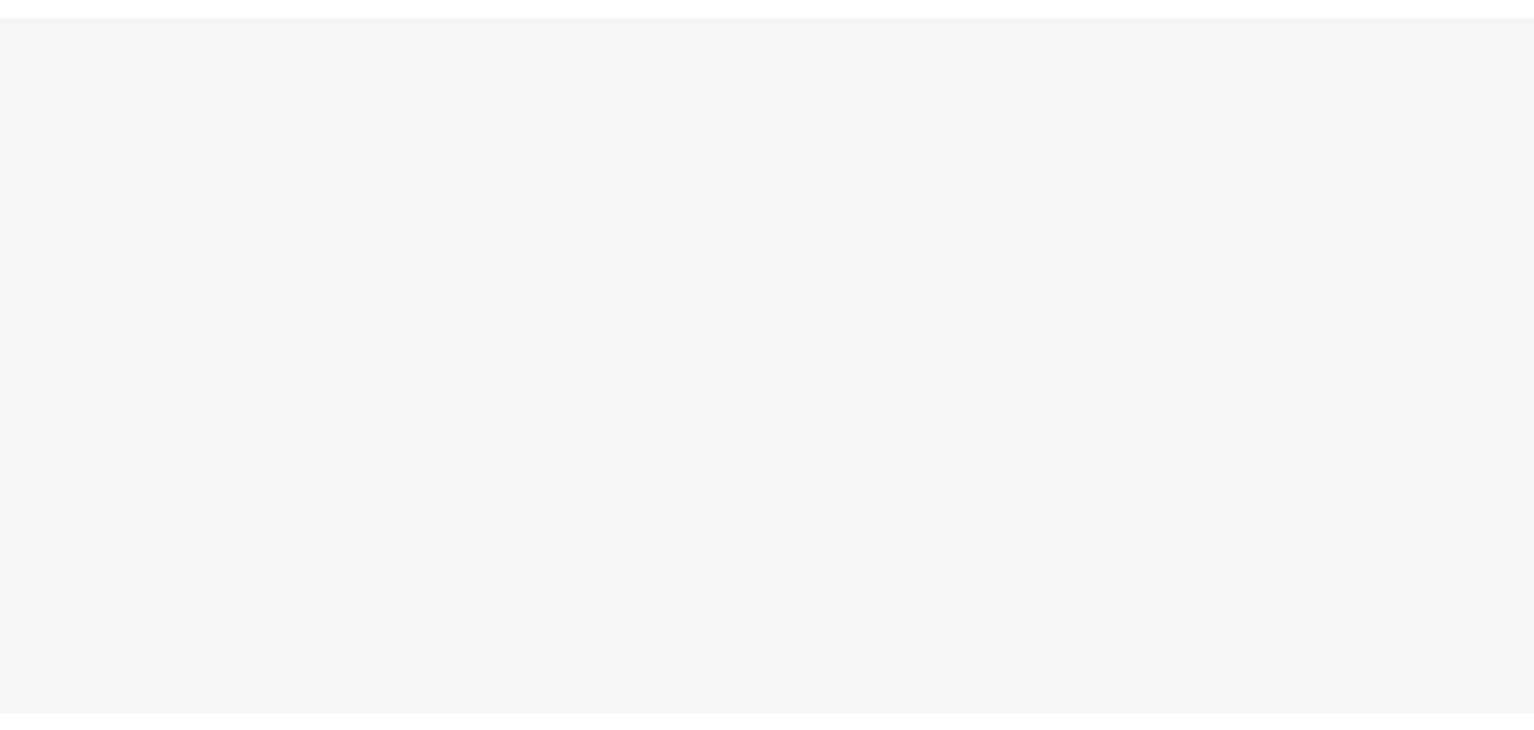 scroll, scrollTop: 0, scrollLeft: 0, axis: both 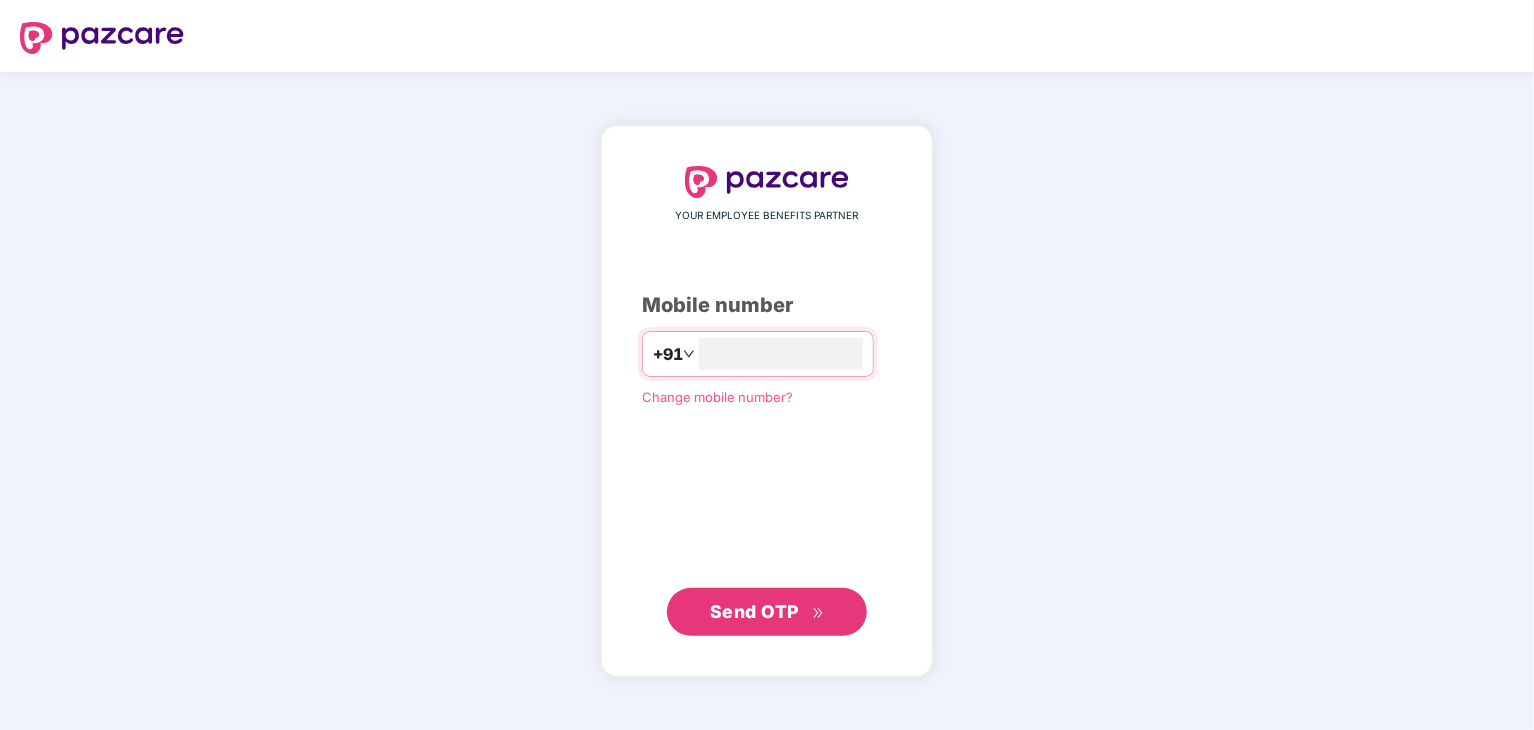 type on "**********" 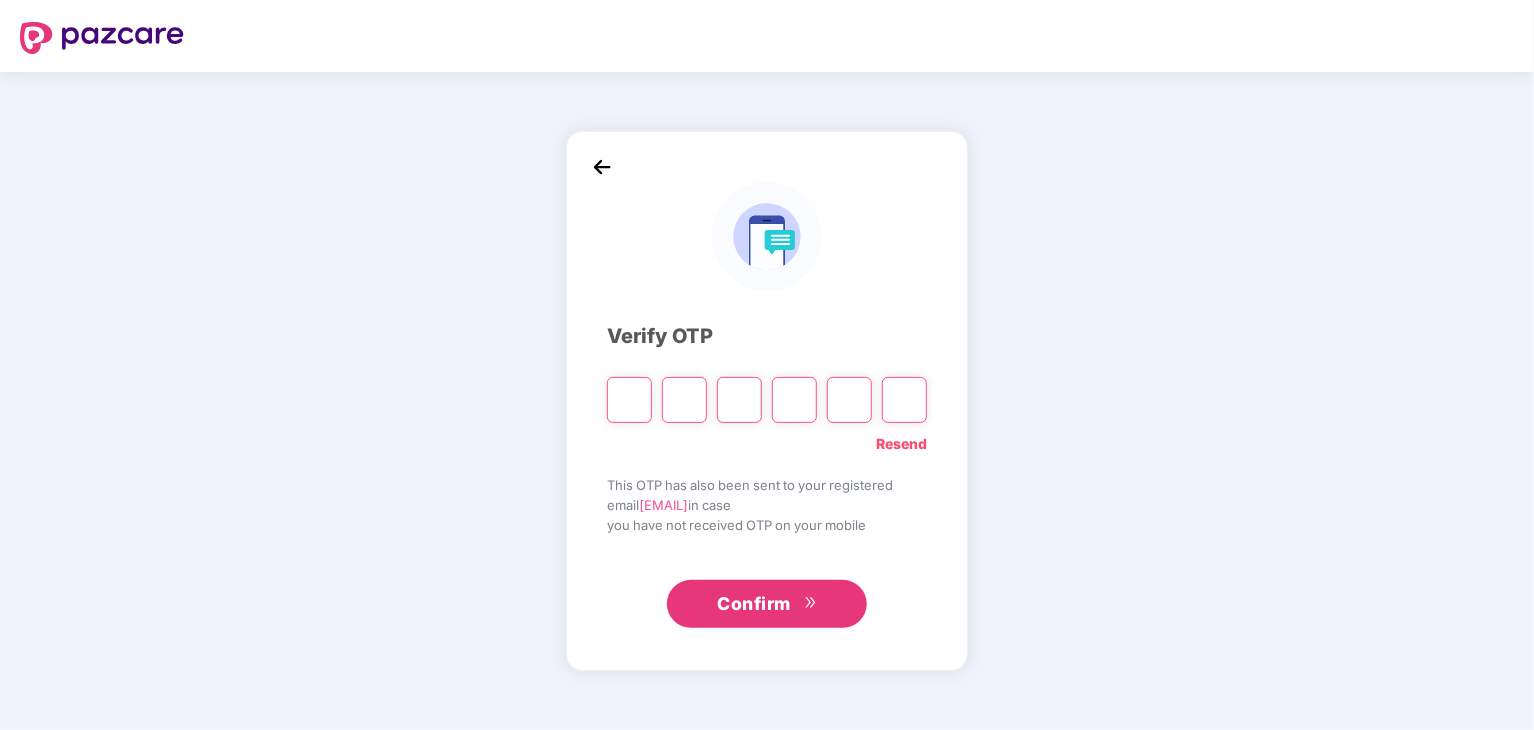 type on "*" 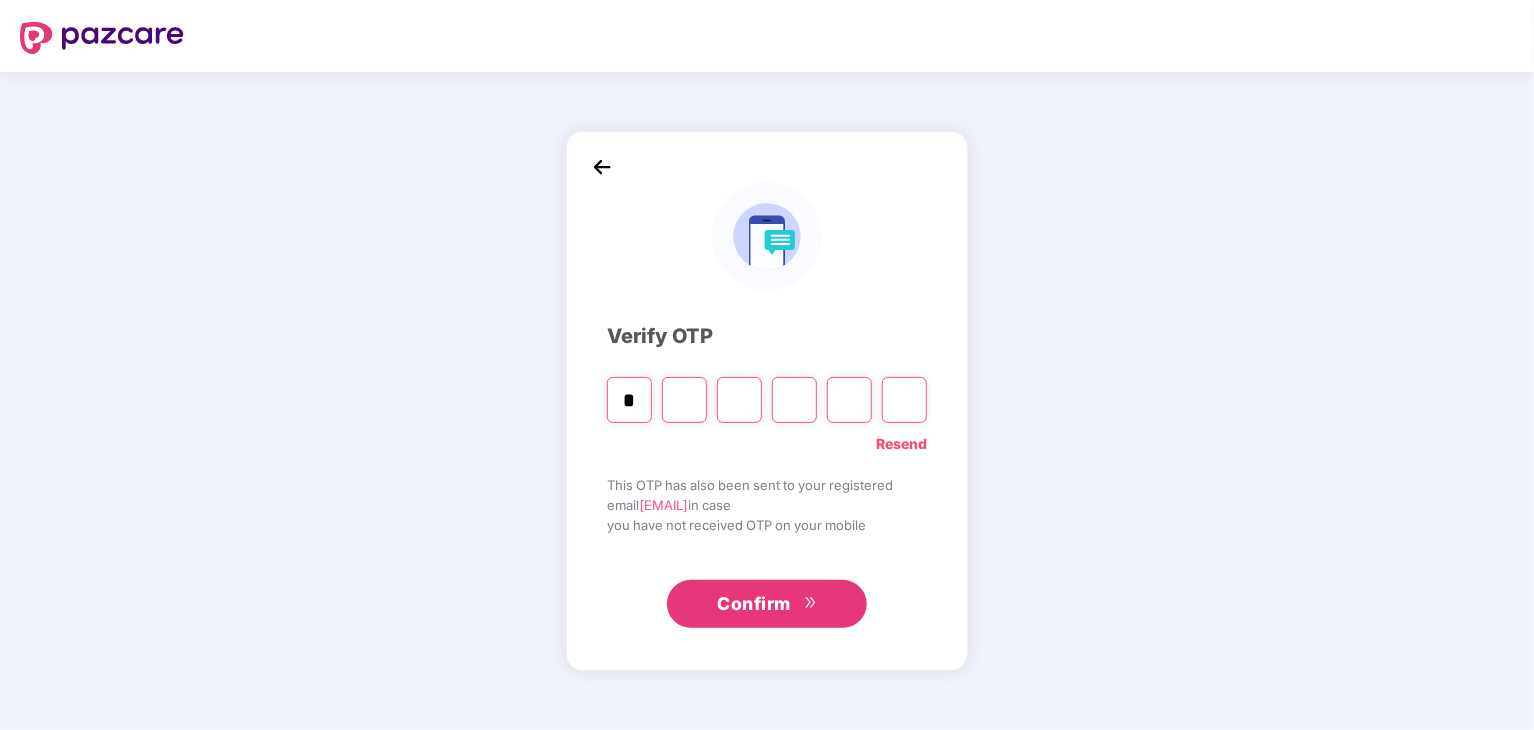 type on "*" 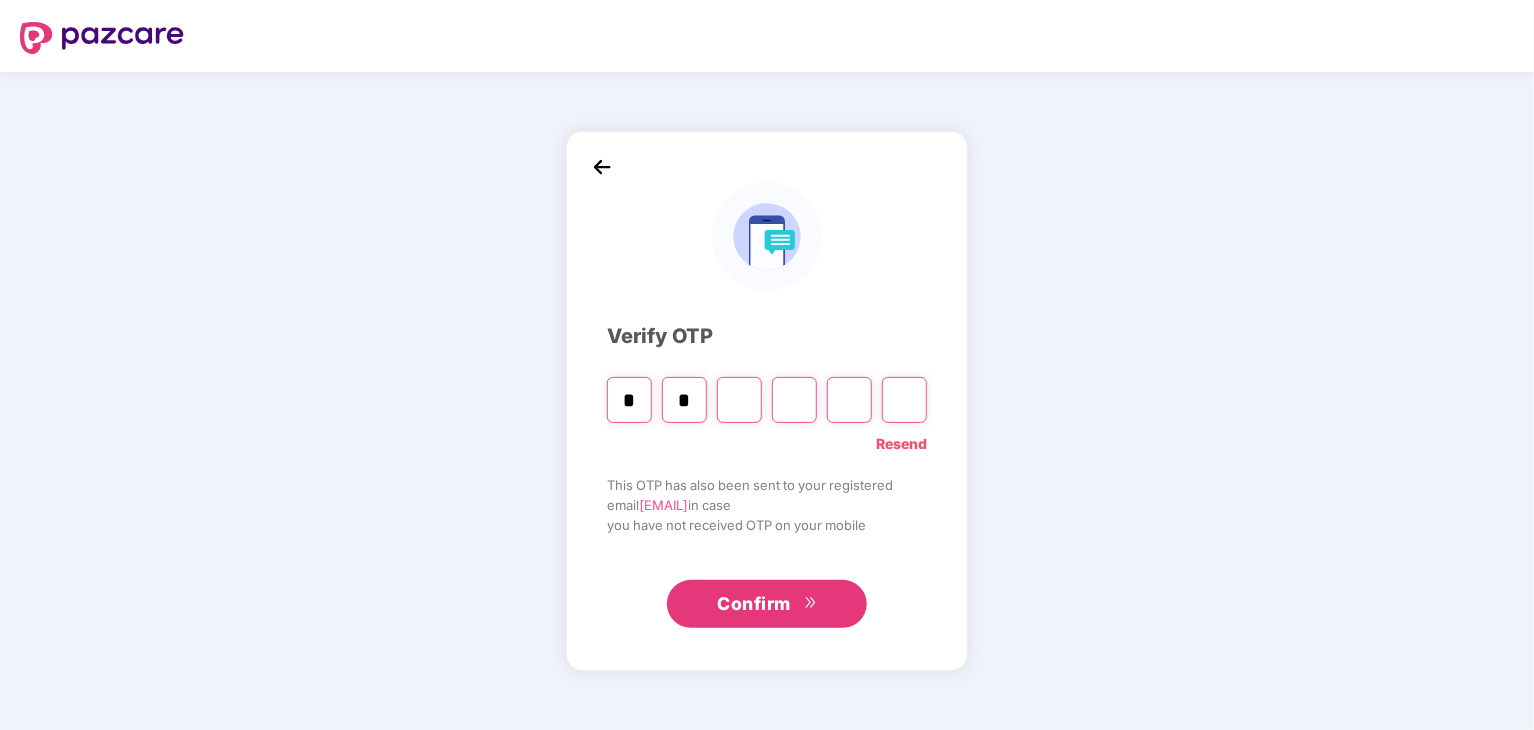 type on "*" 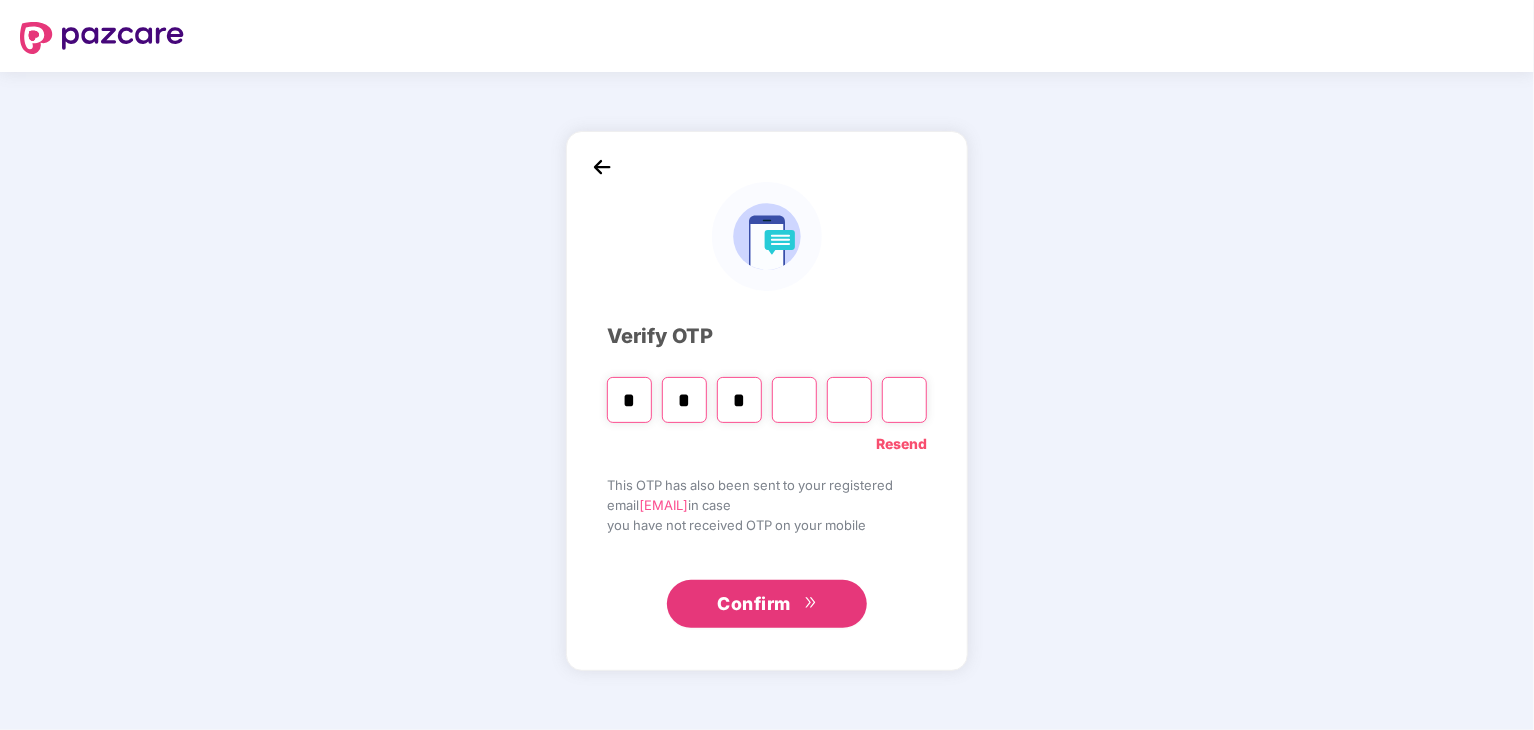 type on "*" 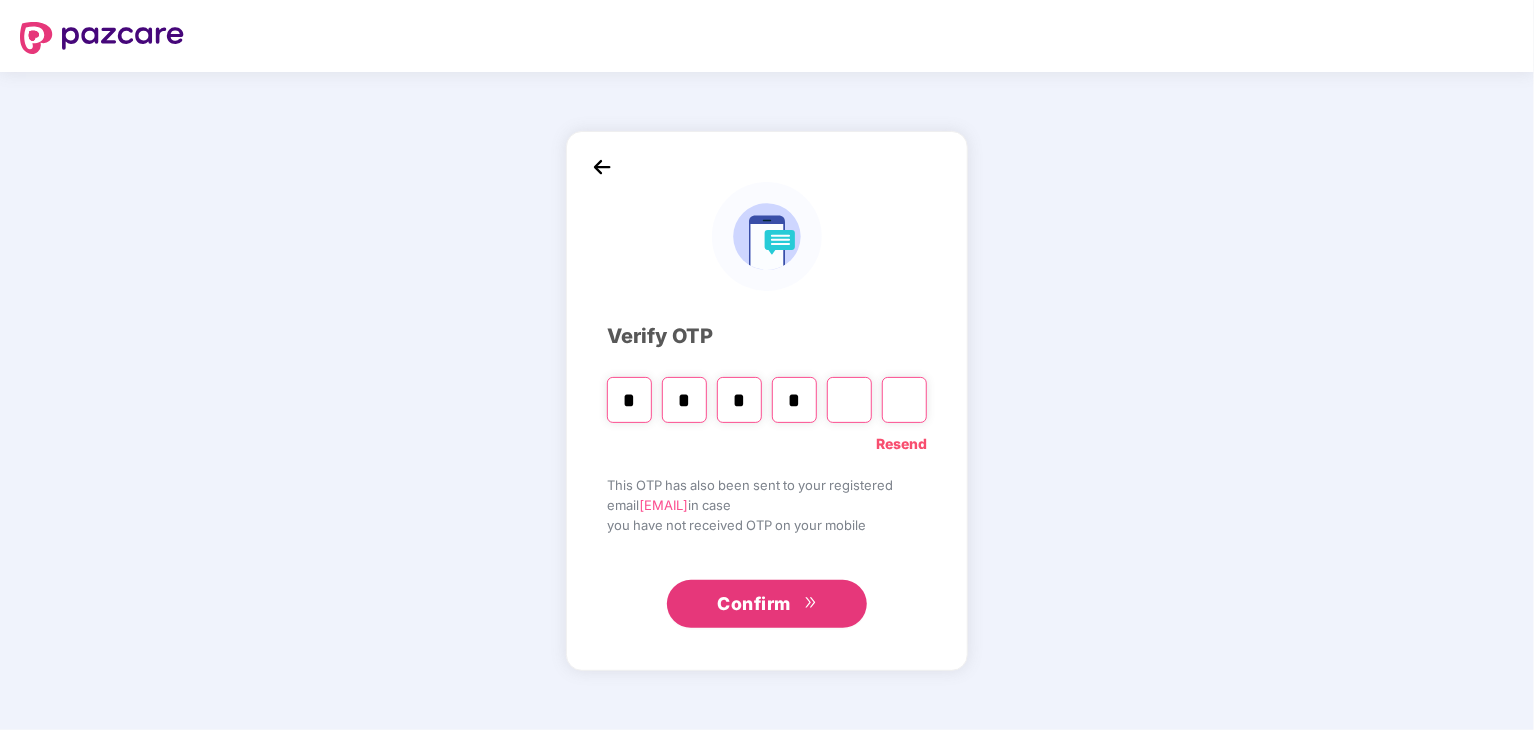 type on "*" 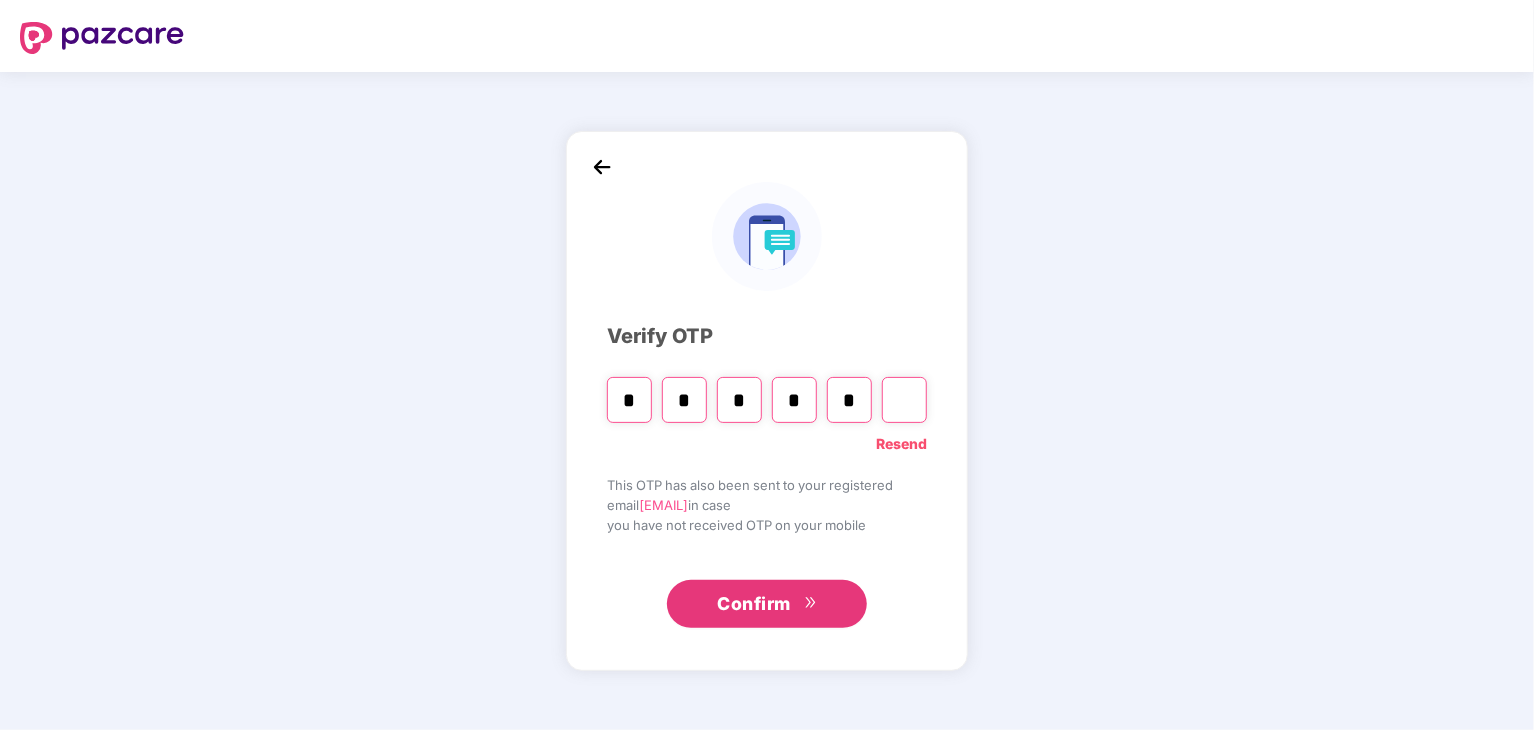 type on "*" 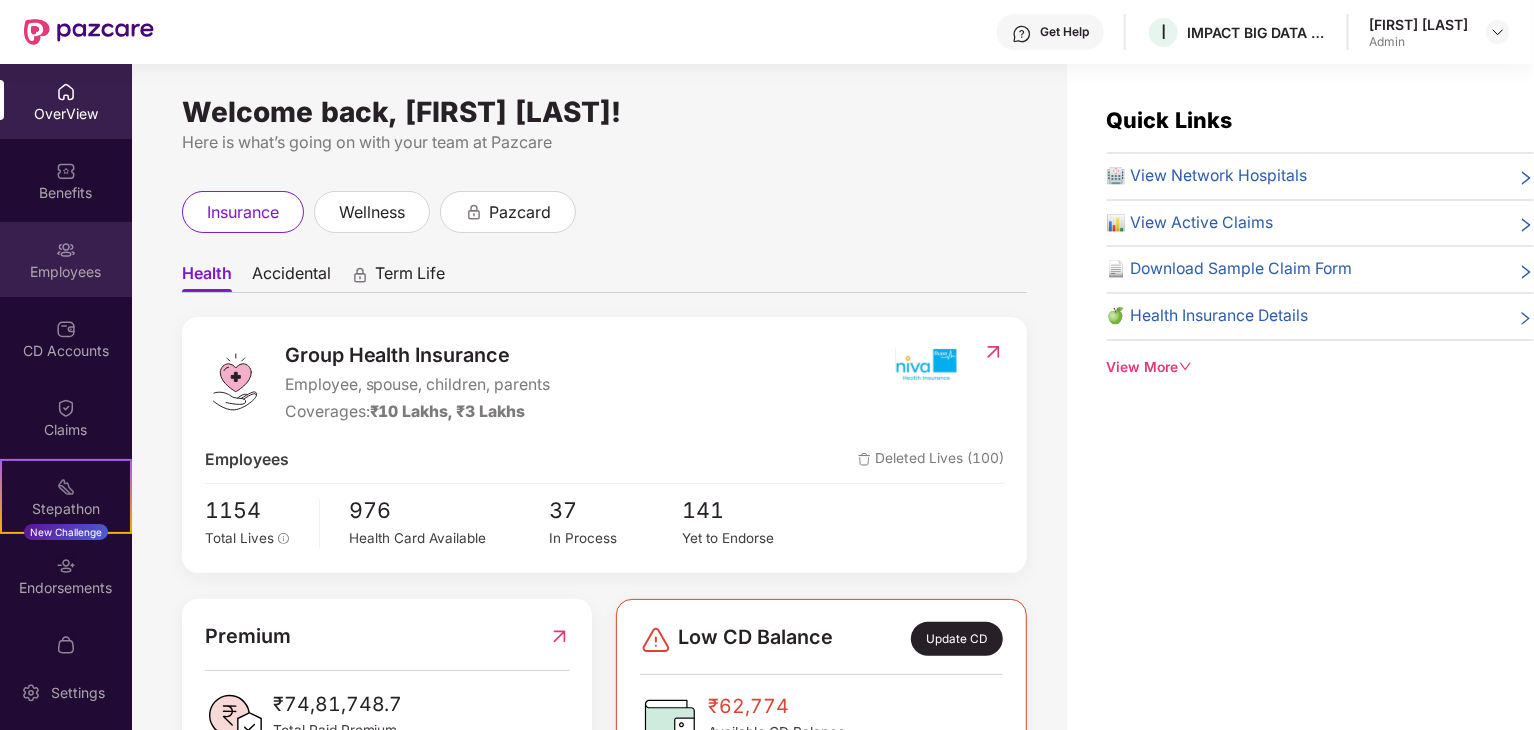 click at bounding box center [66, 250] 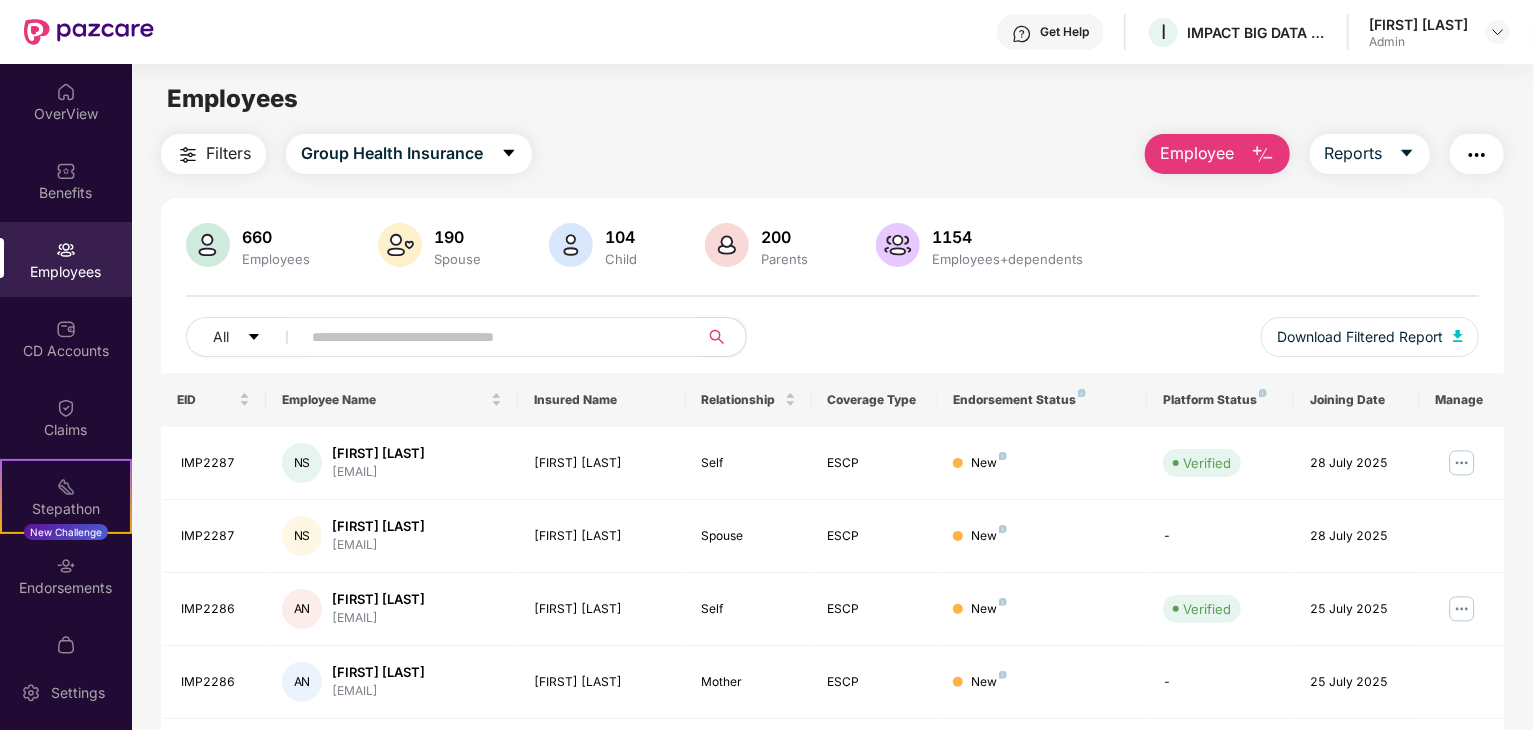 click at bounding box center [491, 337] 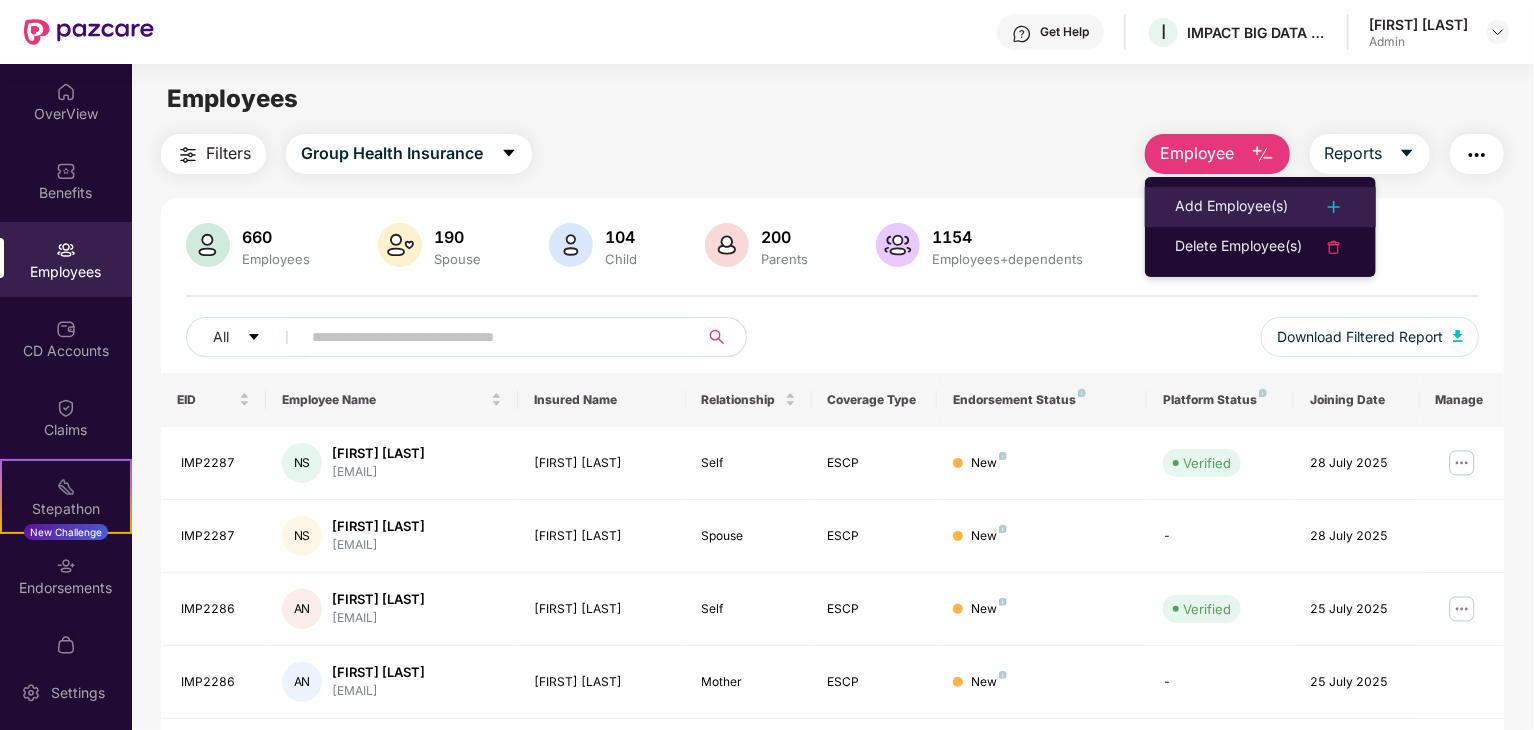 click on "Add Employee(s)" at bounding box center (1231, 207) 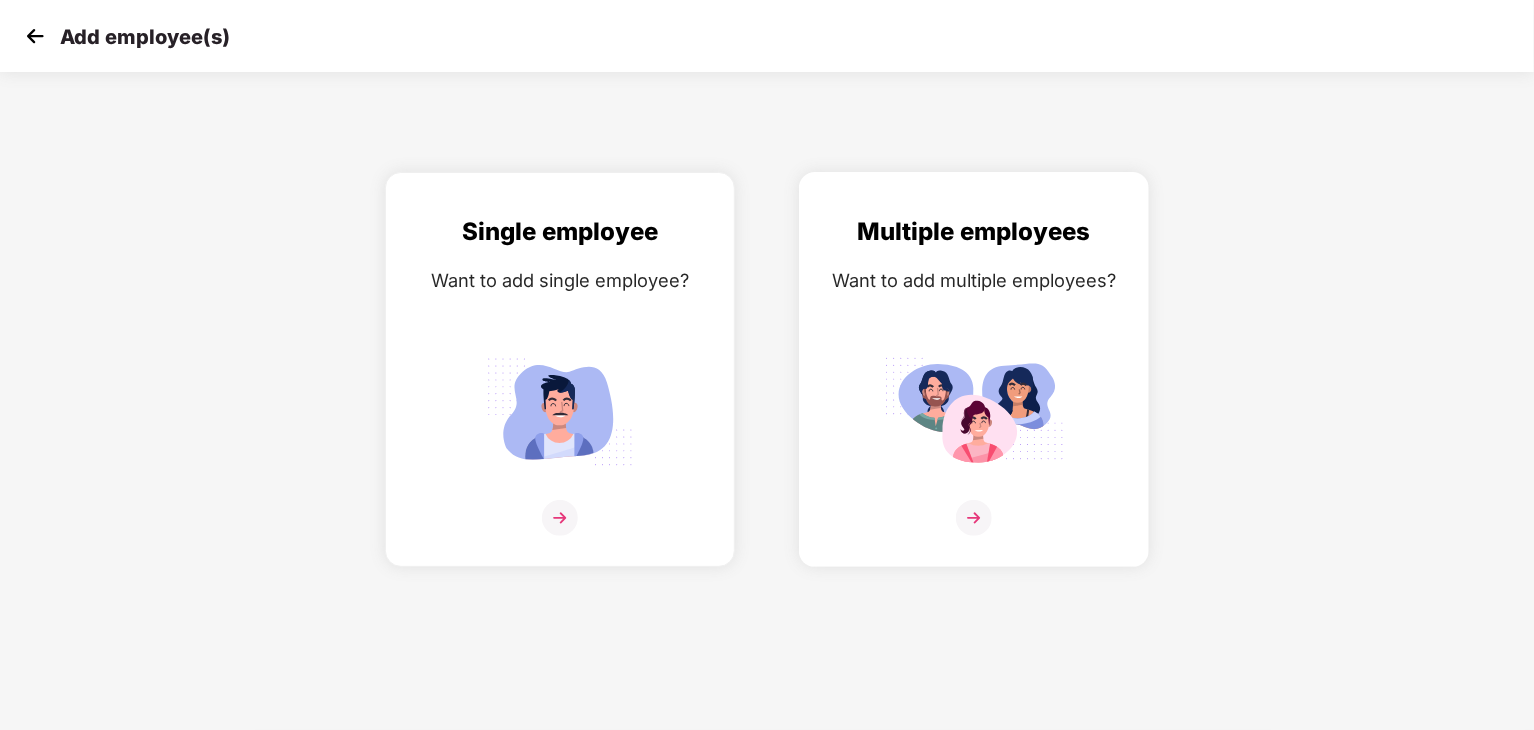 click on "Multiple employees Want to add multiple employees?" at bounding box center [974, 387] 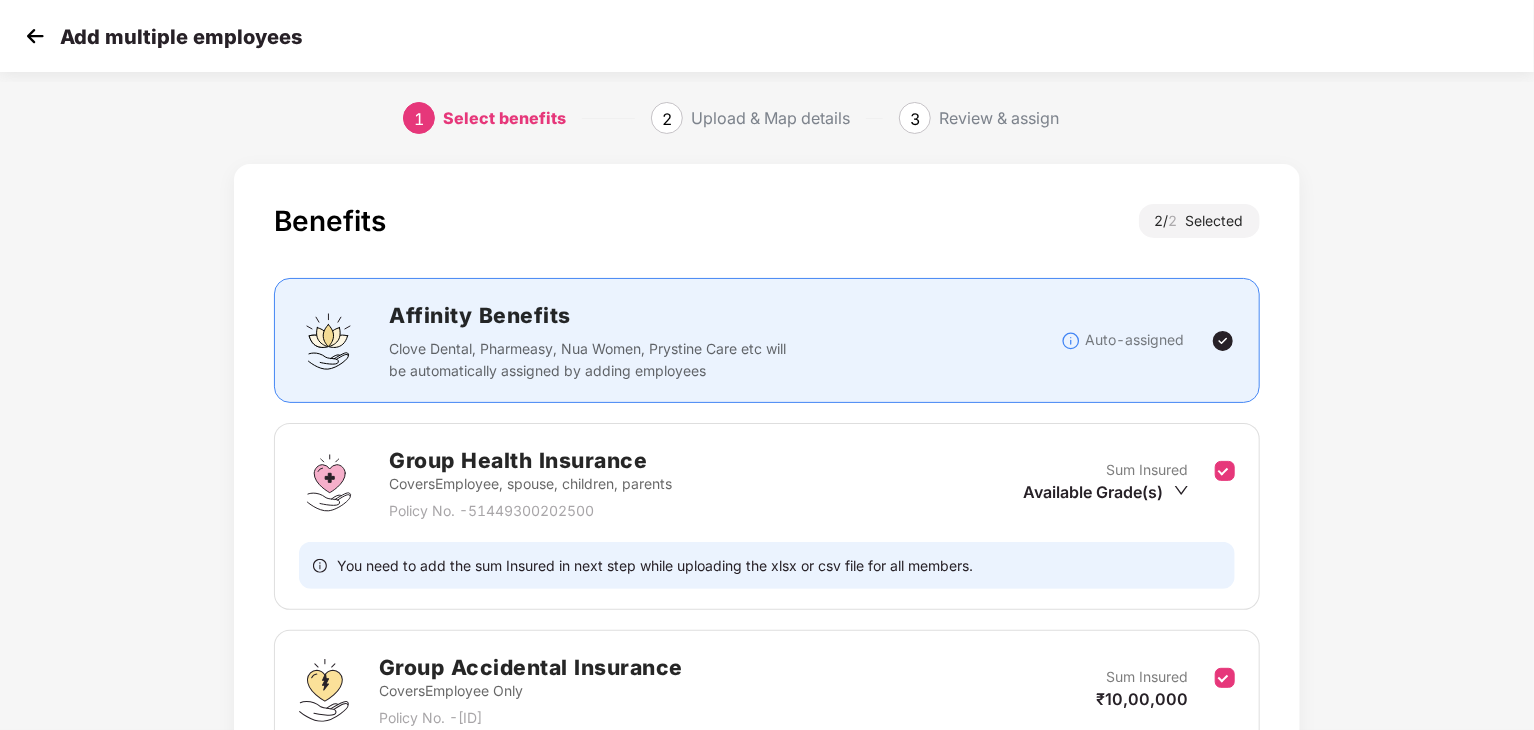 scroll, scrollTop: 193, scrollLeft: 0, axis: vertical 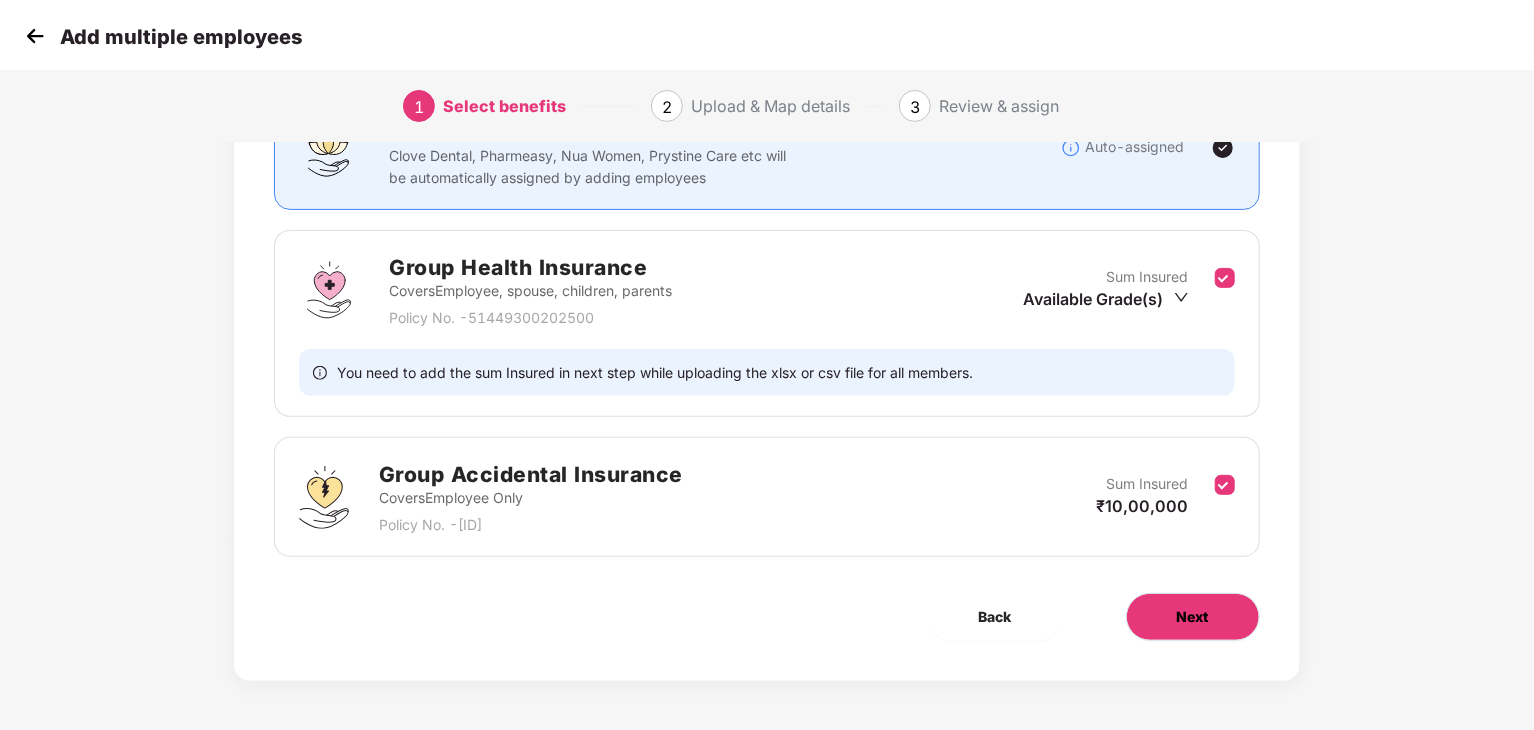click on "Next" at bounding box center [1193, 617] 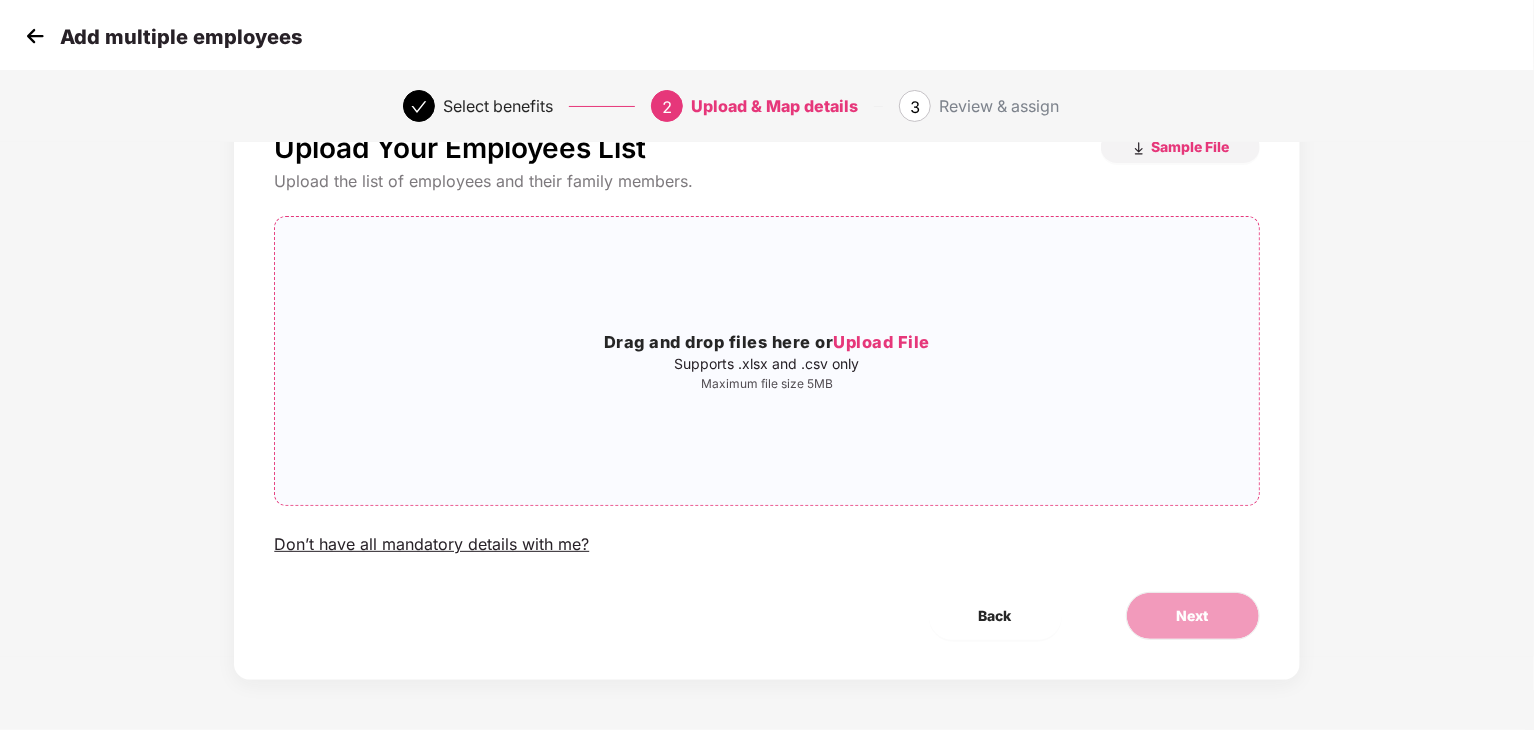 scroll, scrollTop: 0, scrollLeft: 0, axis: both 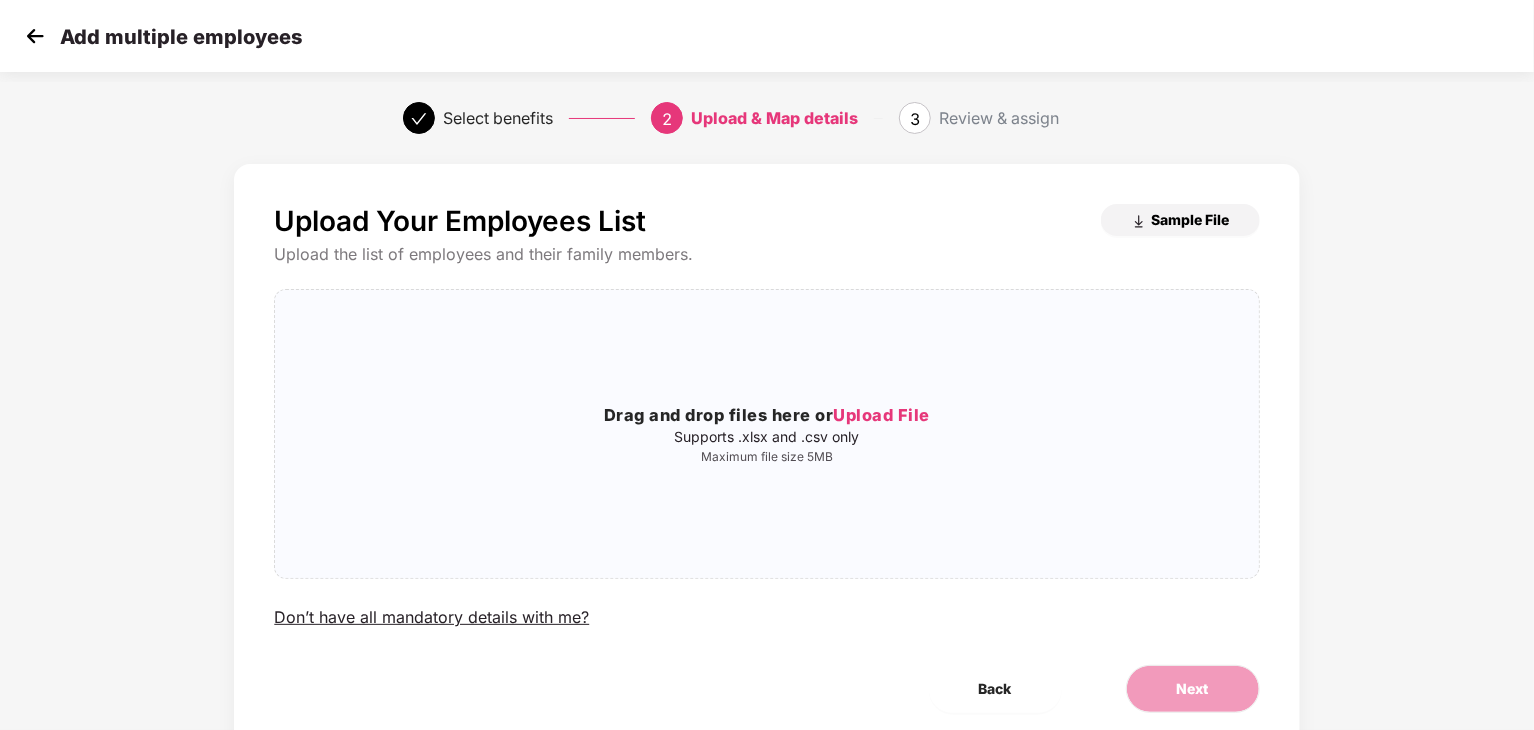 click on "Sample File" at bounding box center [1191, 219] 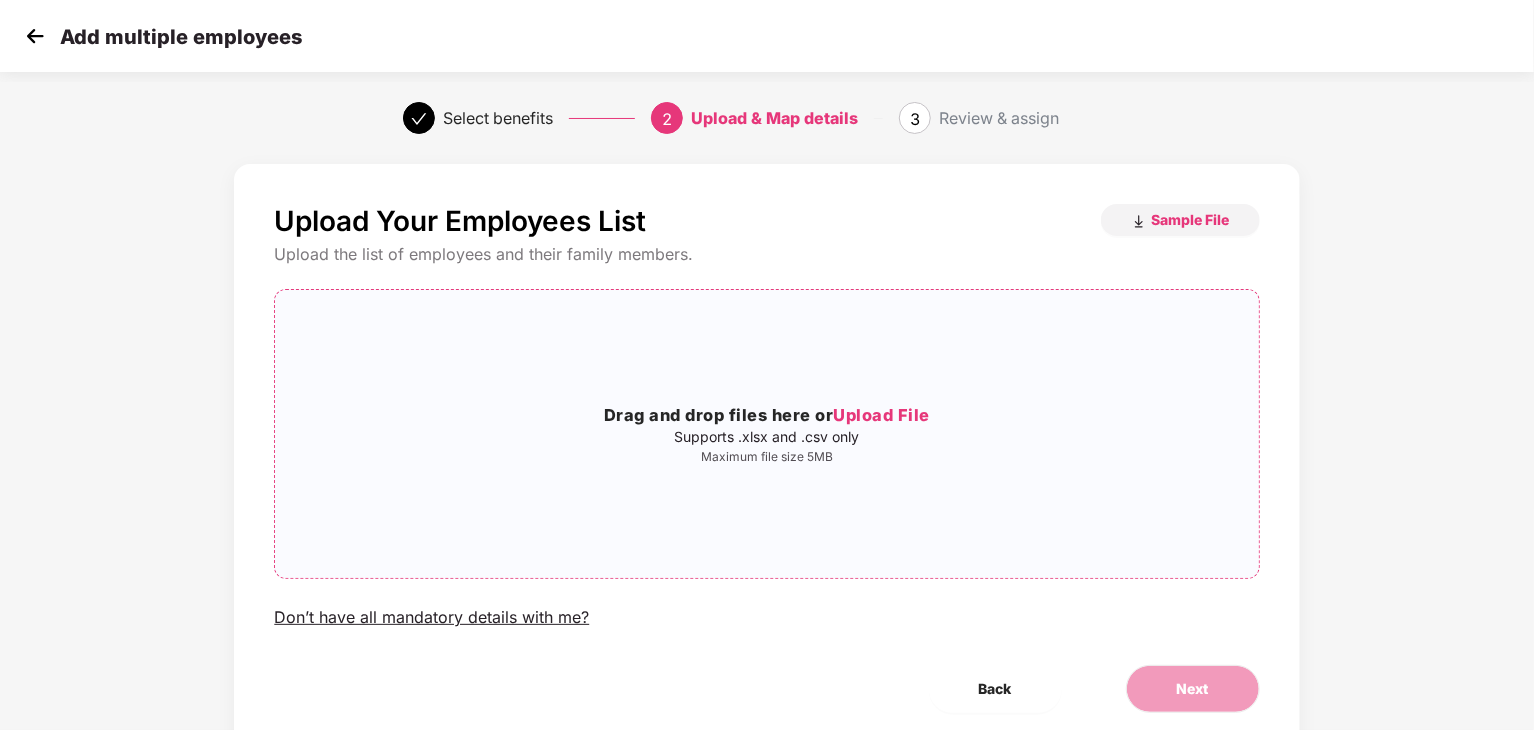 click on "Upload File" at bounding box center (881, 415) 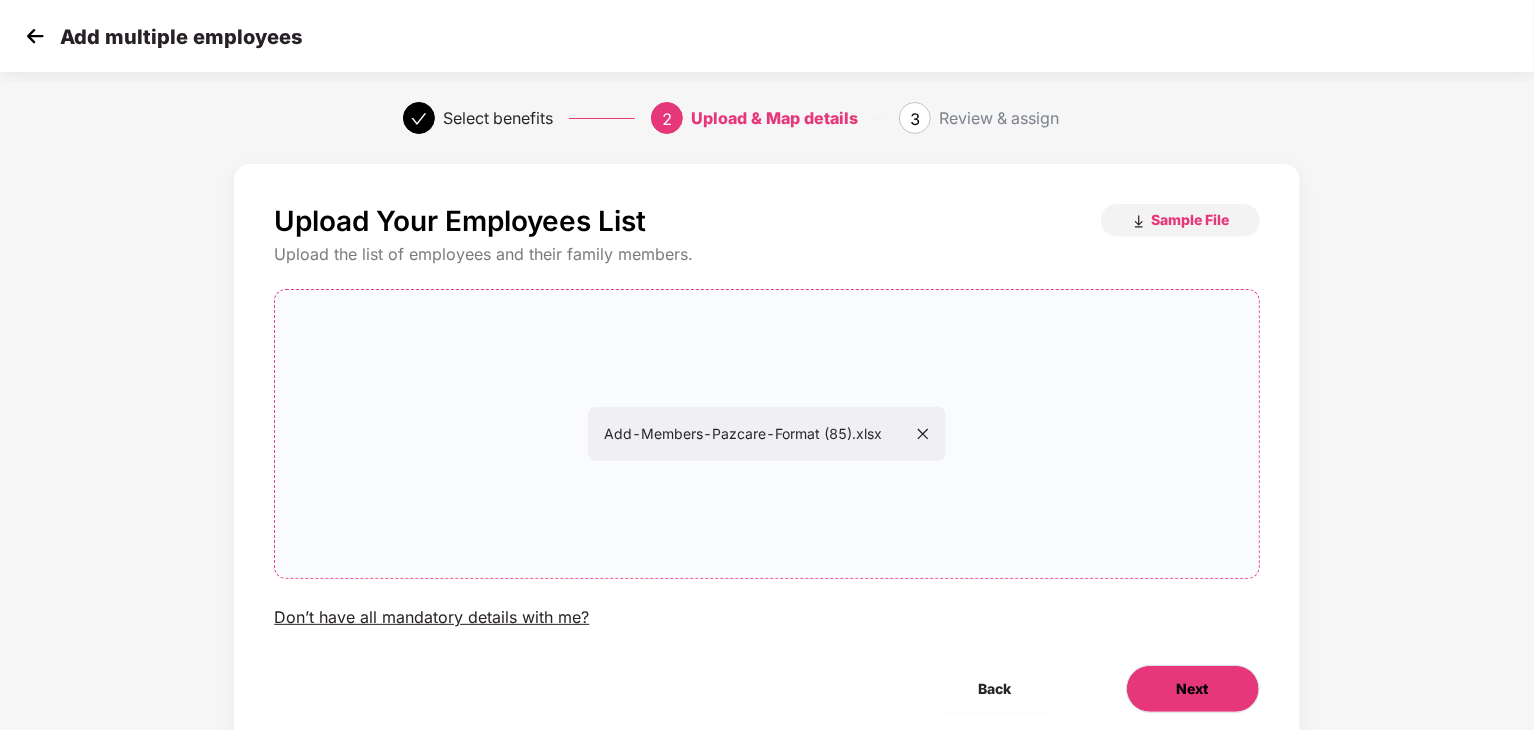 click on "Next" at bounding box center (1193, 689) 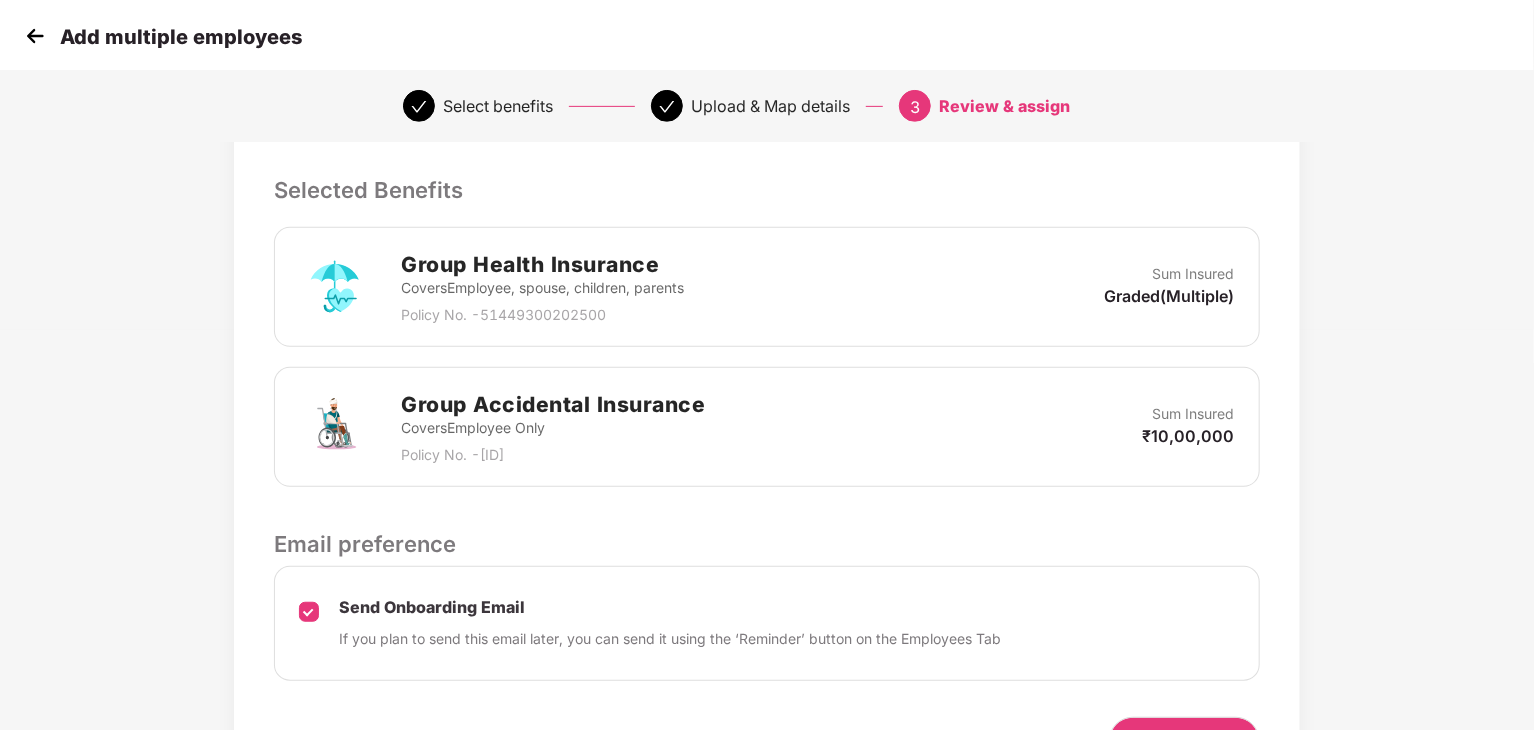 scroll, scrollTop: 523, scrollLeft: 0, axis: vertical 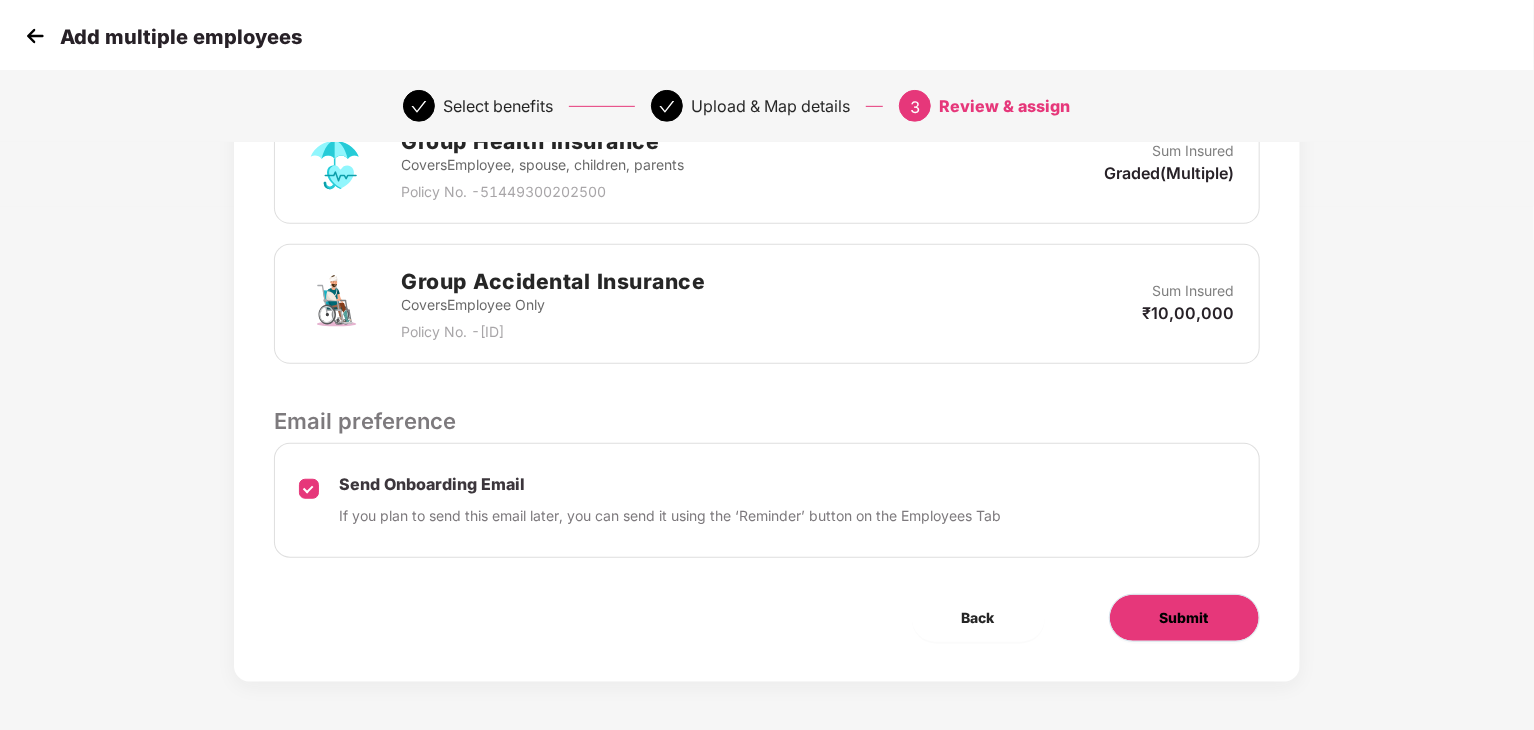click on "Submit" at bounding box center [1184, 618] 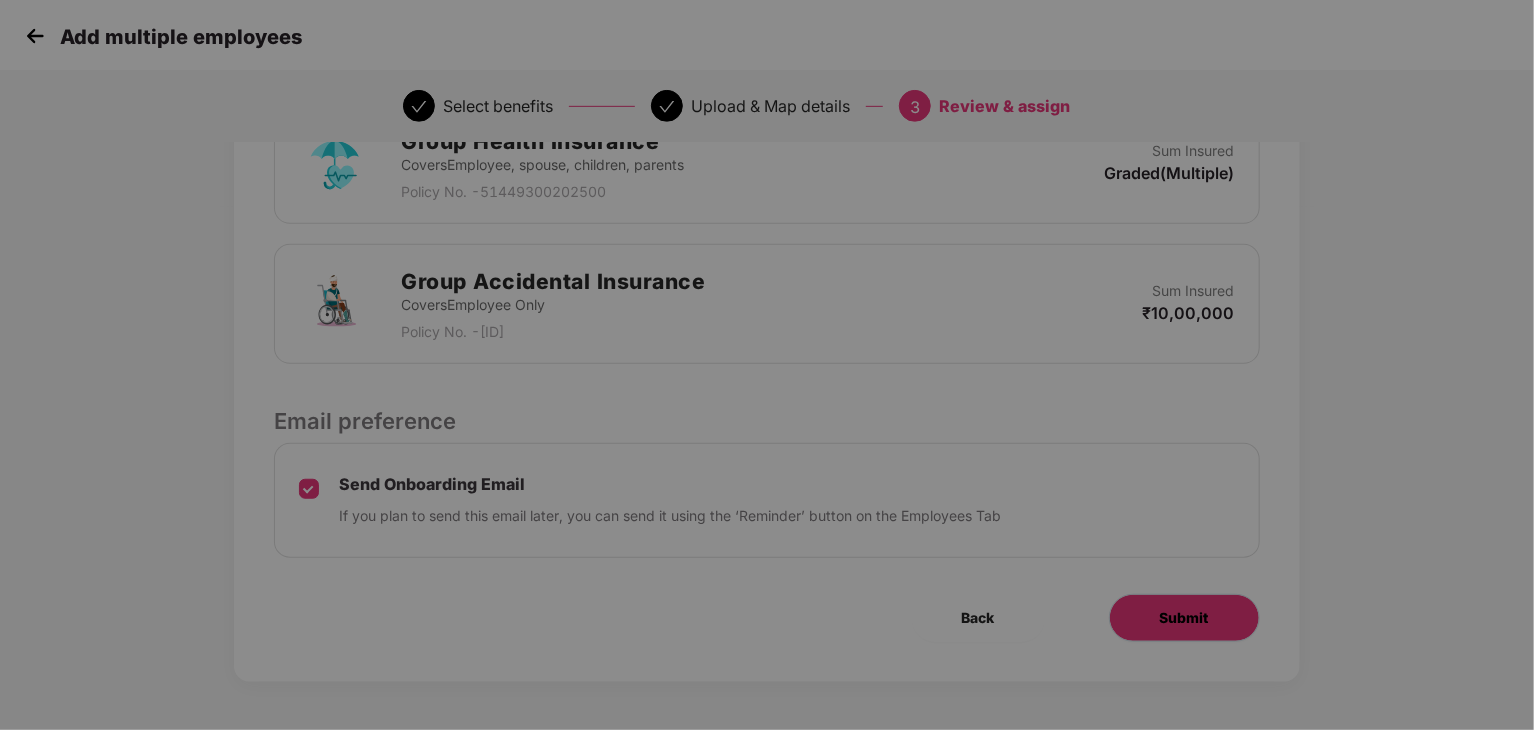 scroll, scrollTop: 0, scrollLeft: 0, axis: both 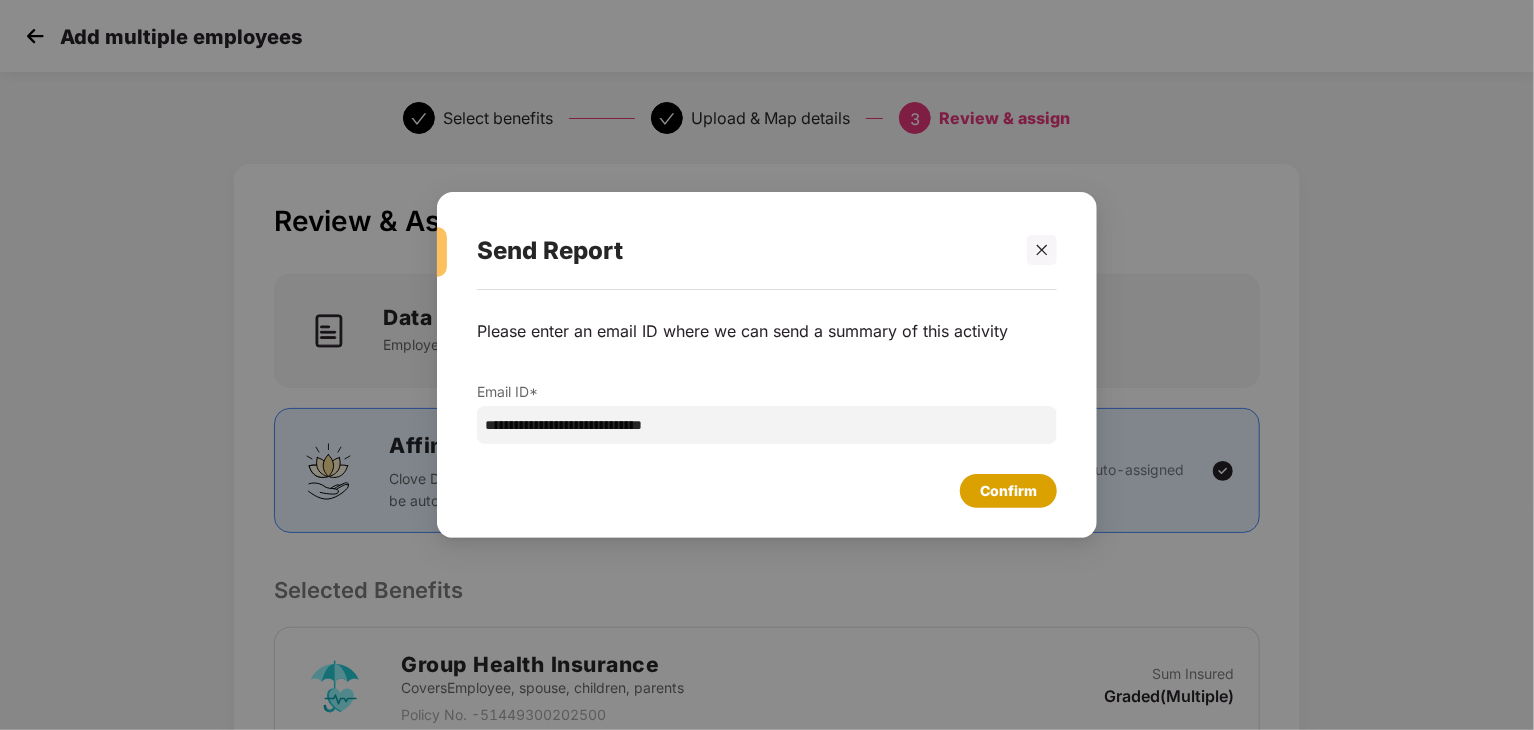 click on "Confirm" at bounding box center [1008, 491] 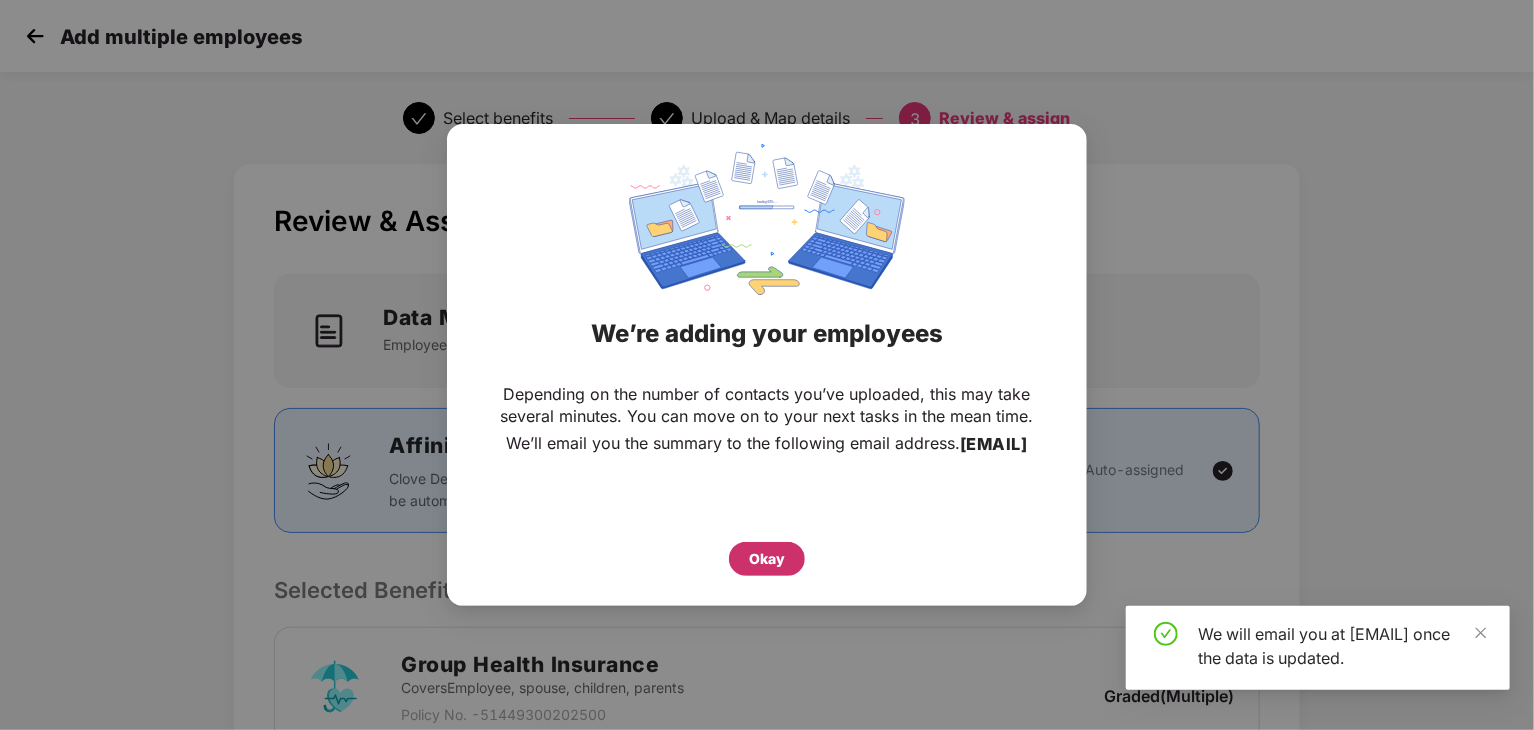 click on "Okay" at bounding box center [767, 559] 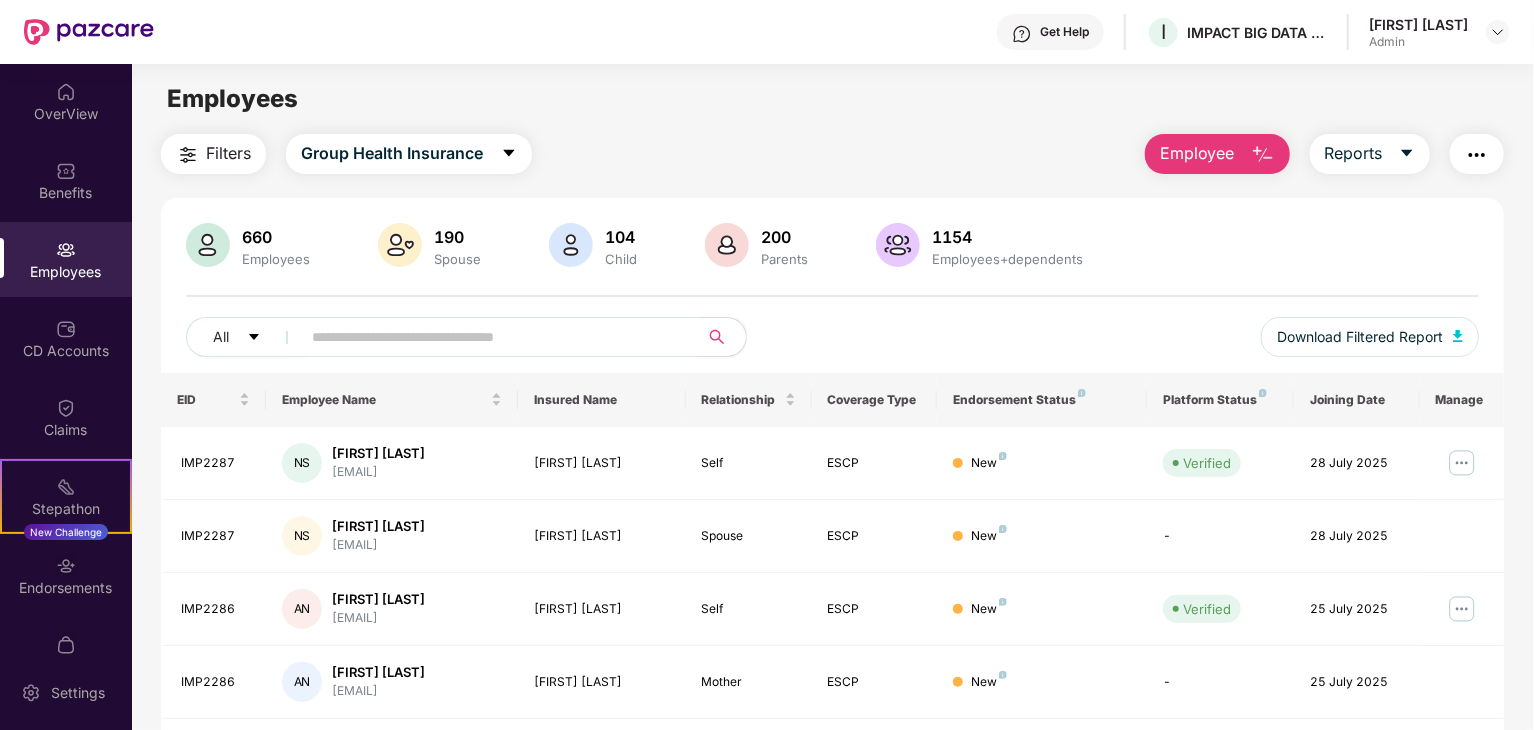 click at bounding box center [491, 337] 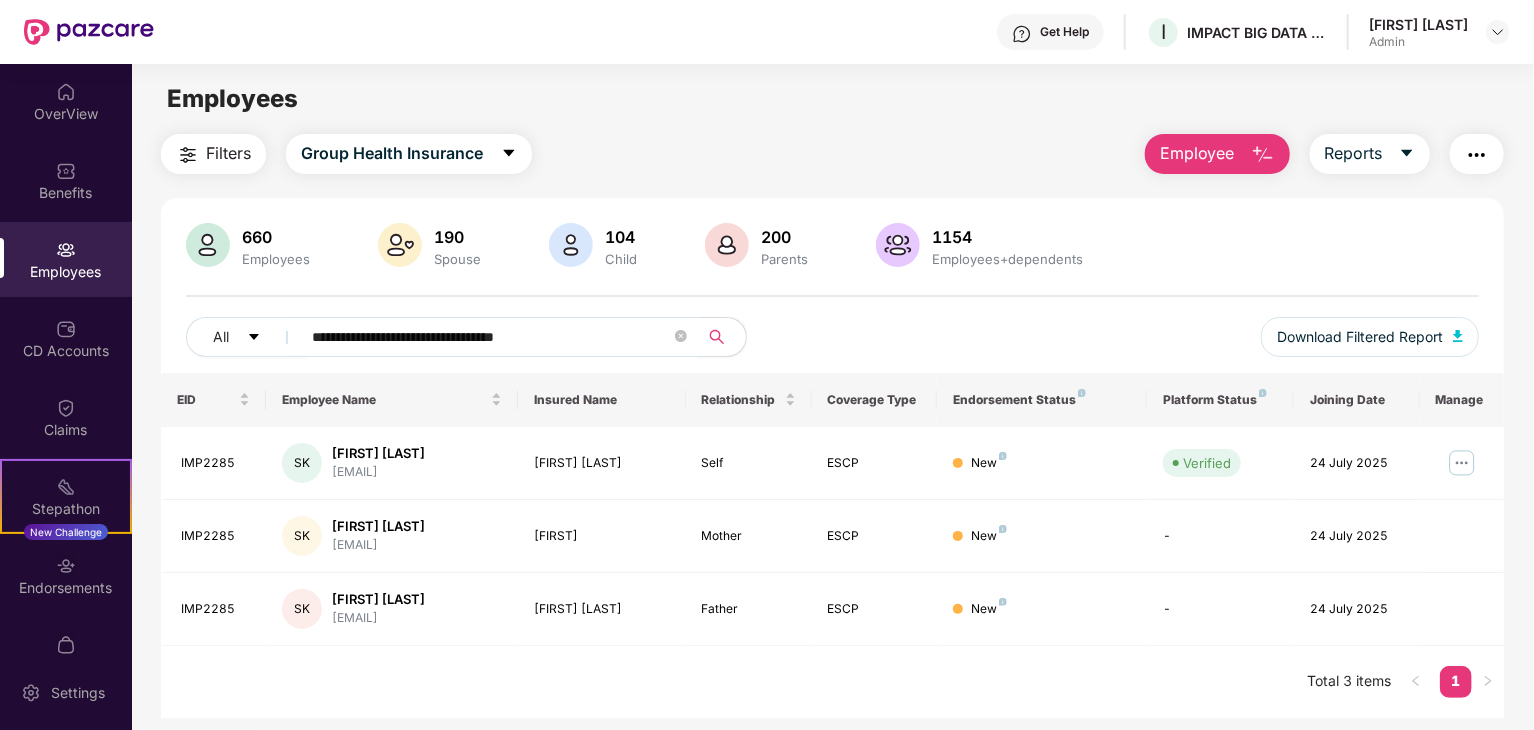 click on "**********" at bounding box center [491, 337] 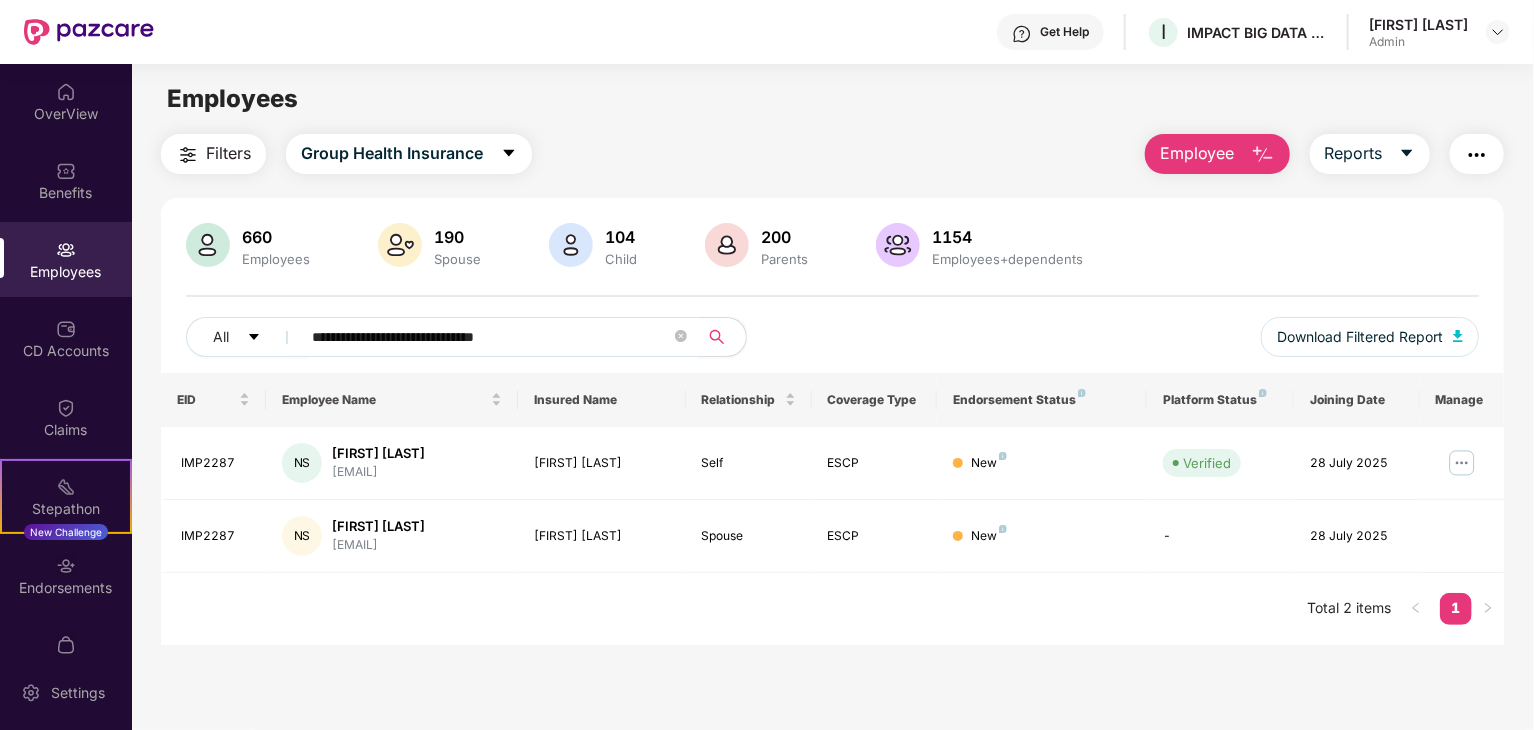 type on "**********" 